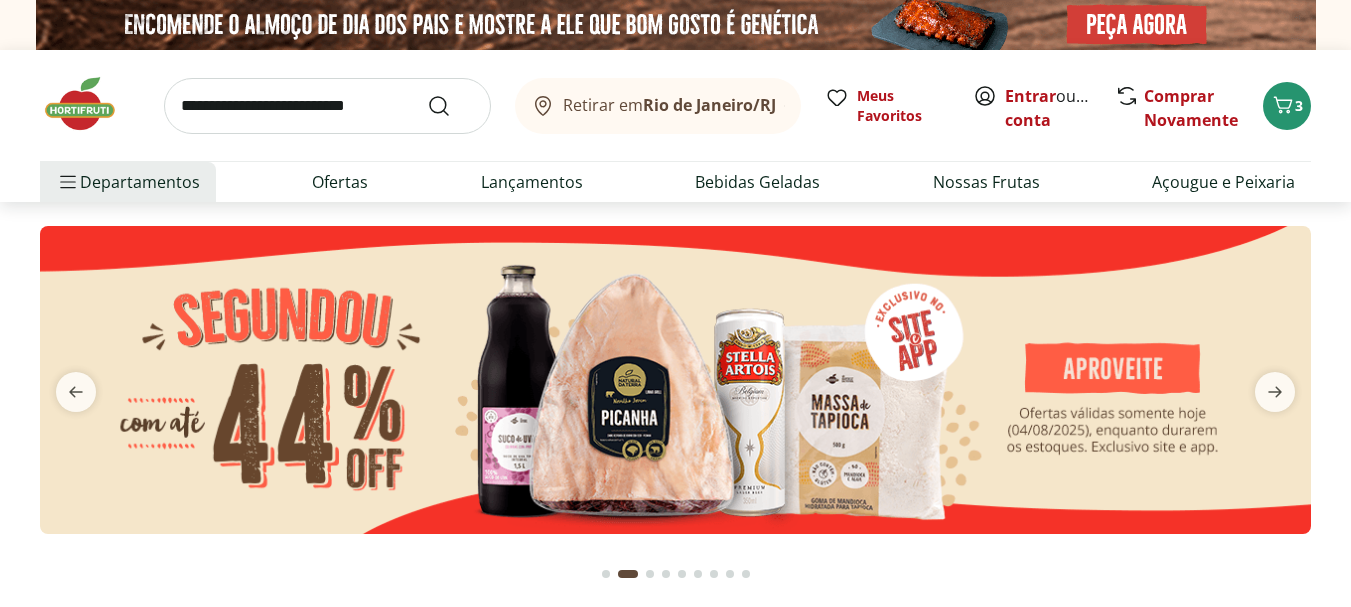 scroll, scrollTop: 0, scrollLeft: 0, axis: both 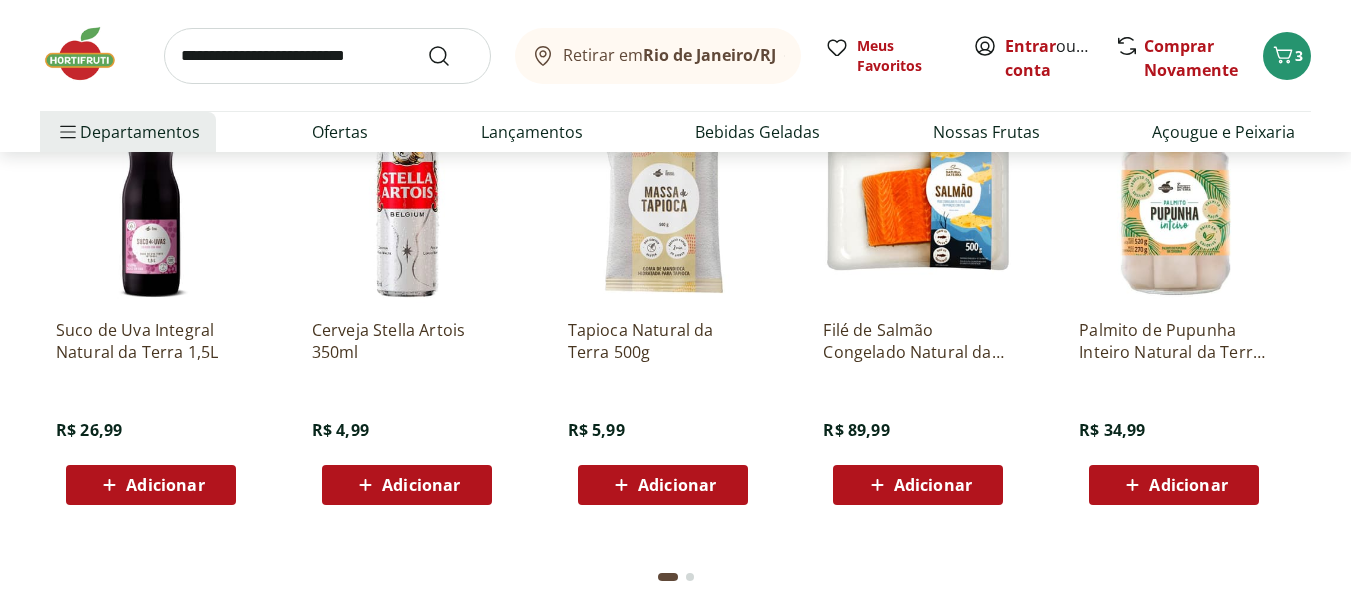 drag, startPoint x: 1360, startPoint y: 33, endPoint x: 1359, endPoint y: 124, distance: 91.00549 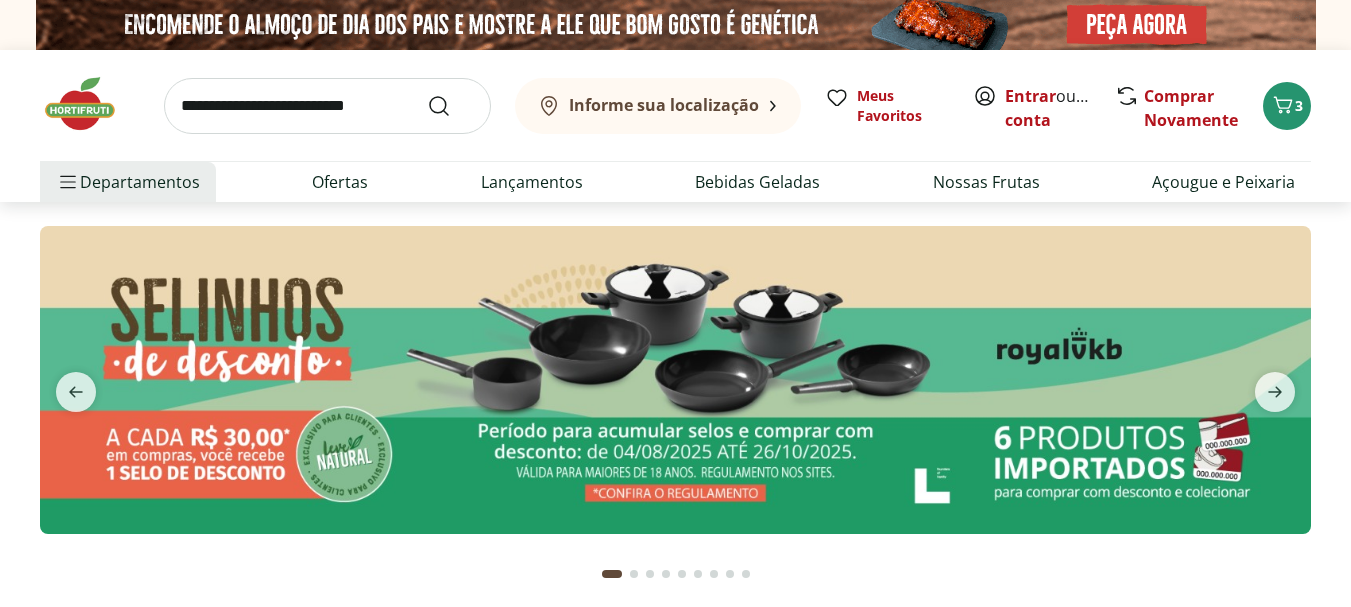 scroll, scrollTop: 0, scrollLeft: 0, axis: both 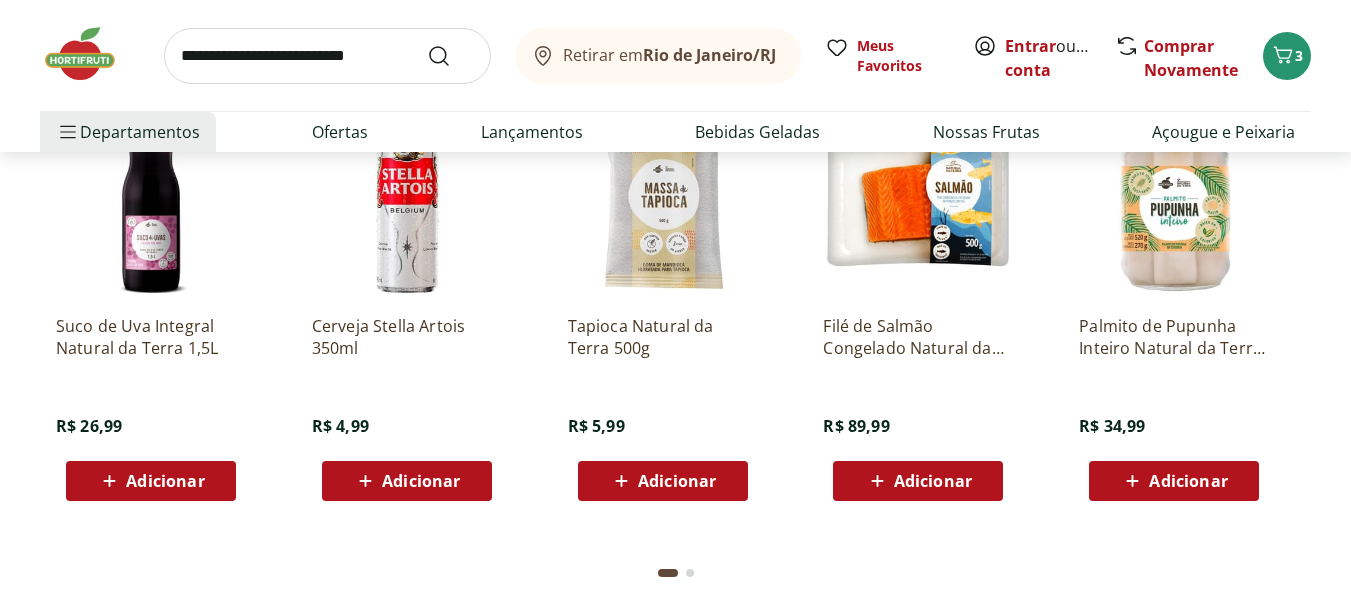 click at bounding box center [90, 54] 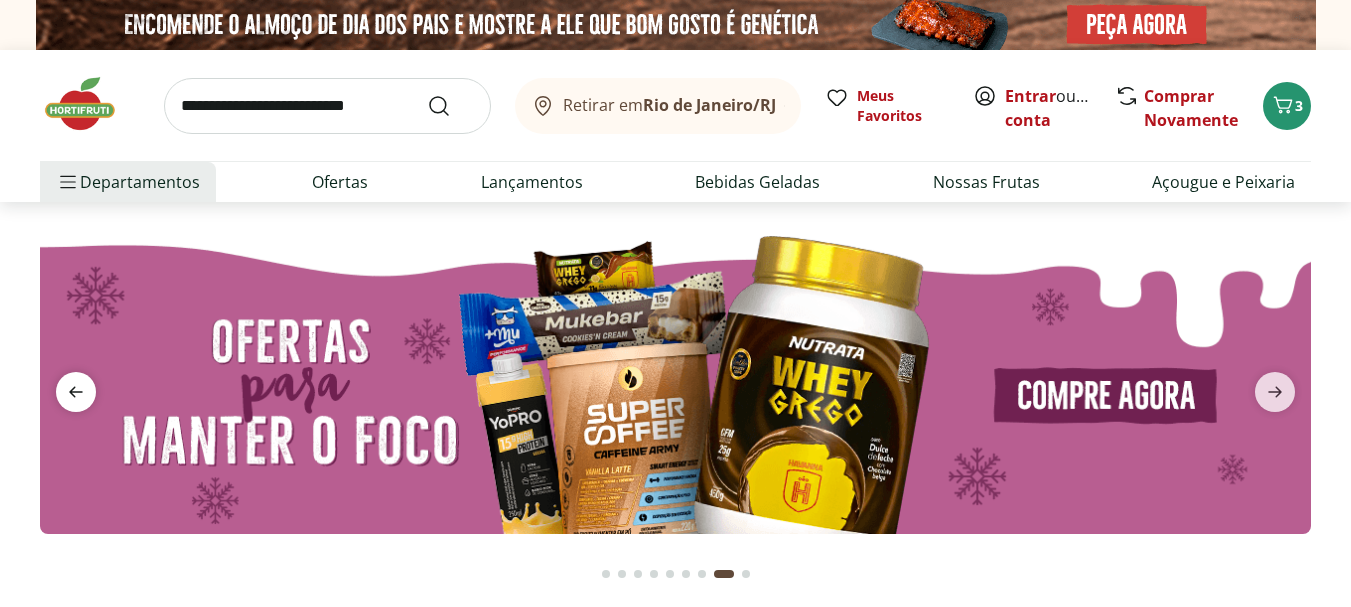 click 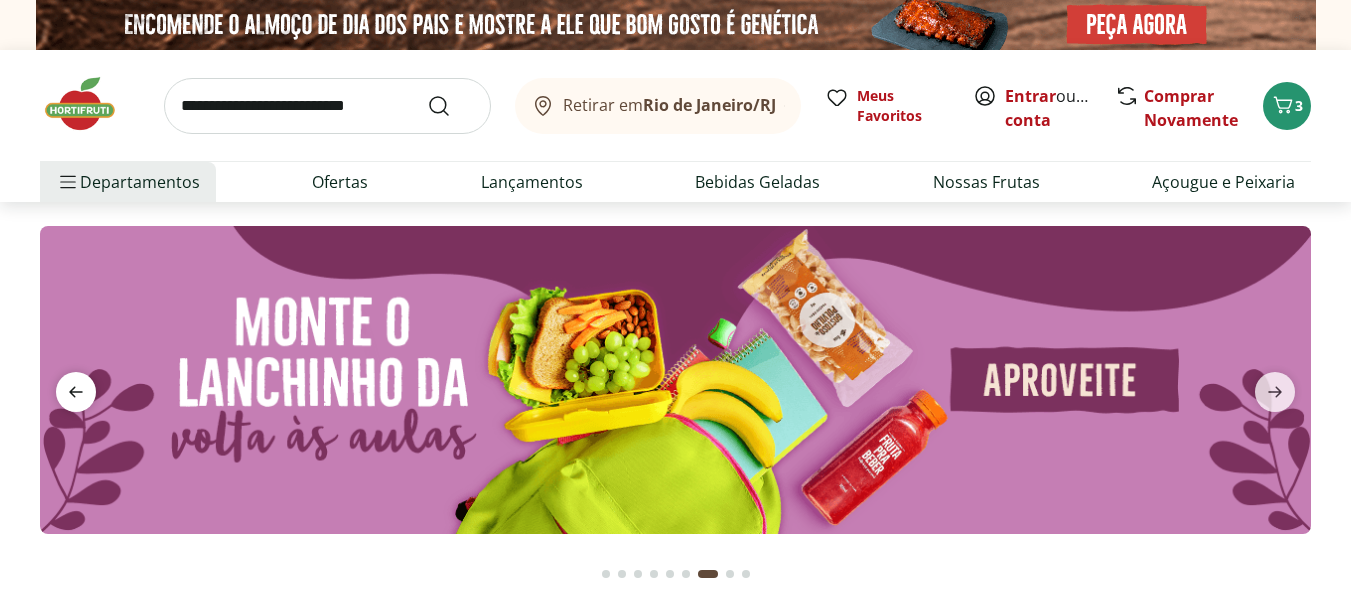 click 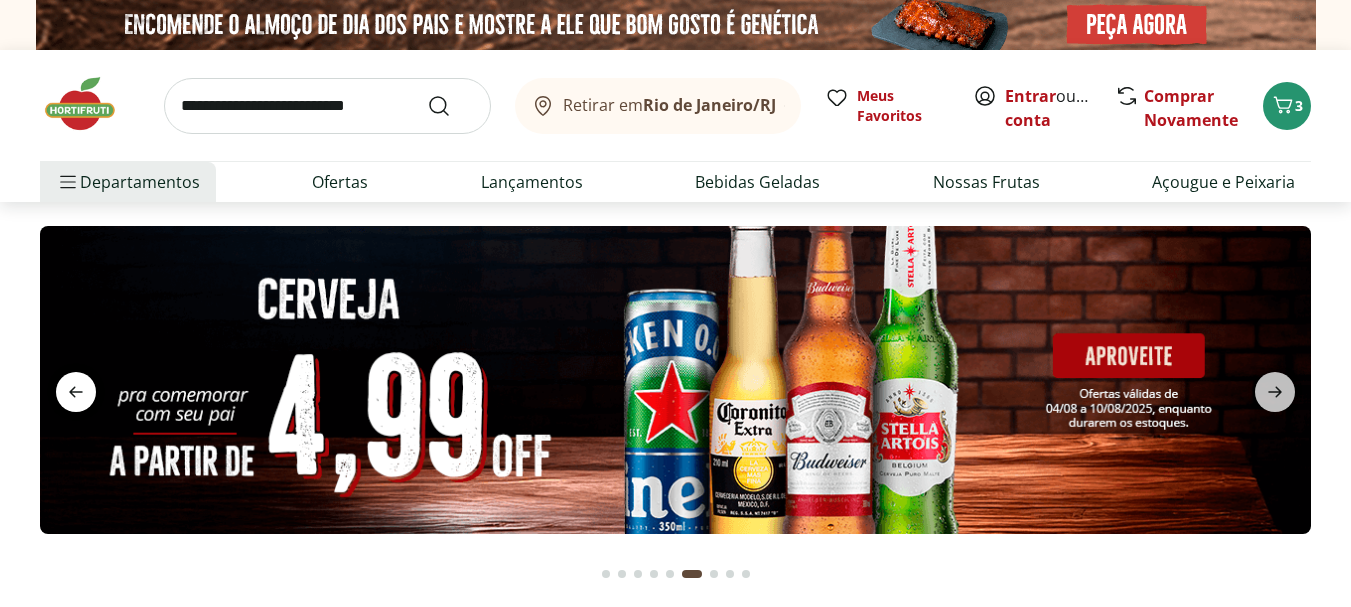 click 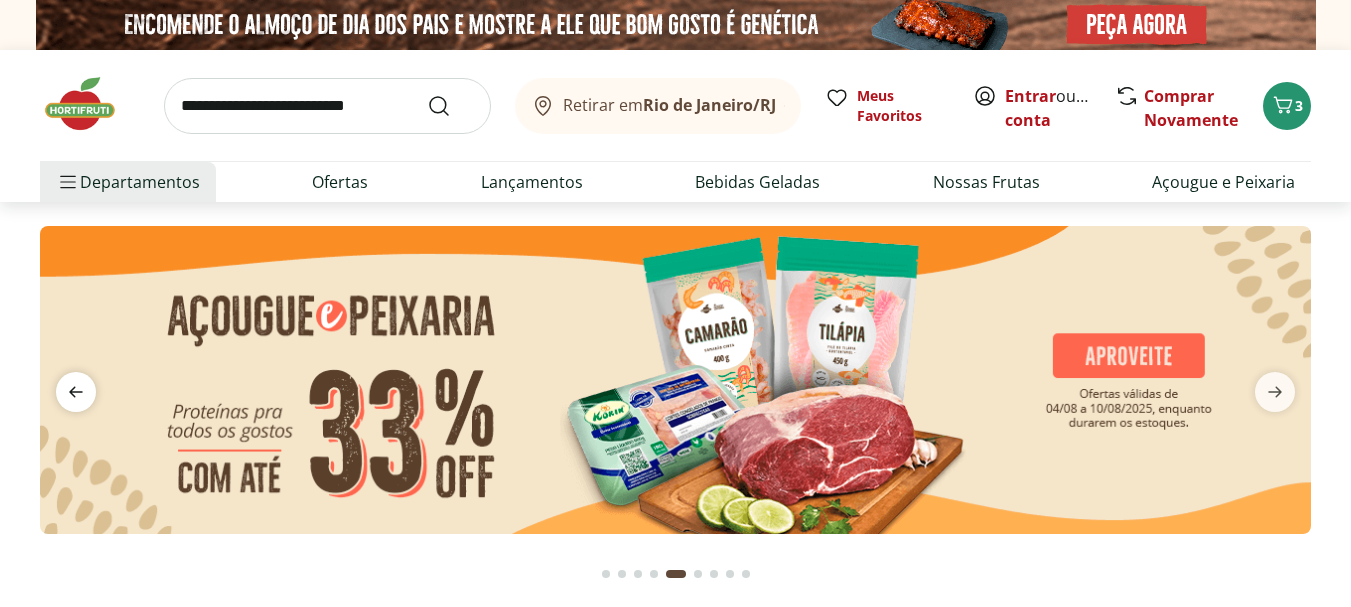 click 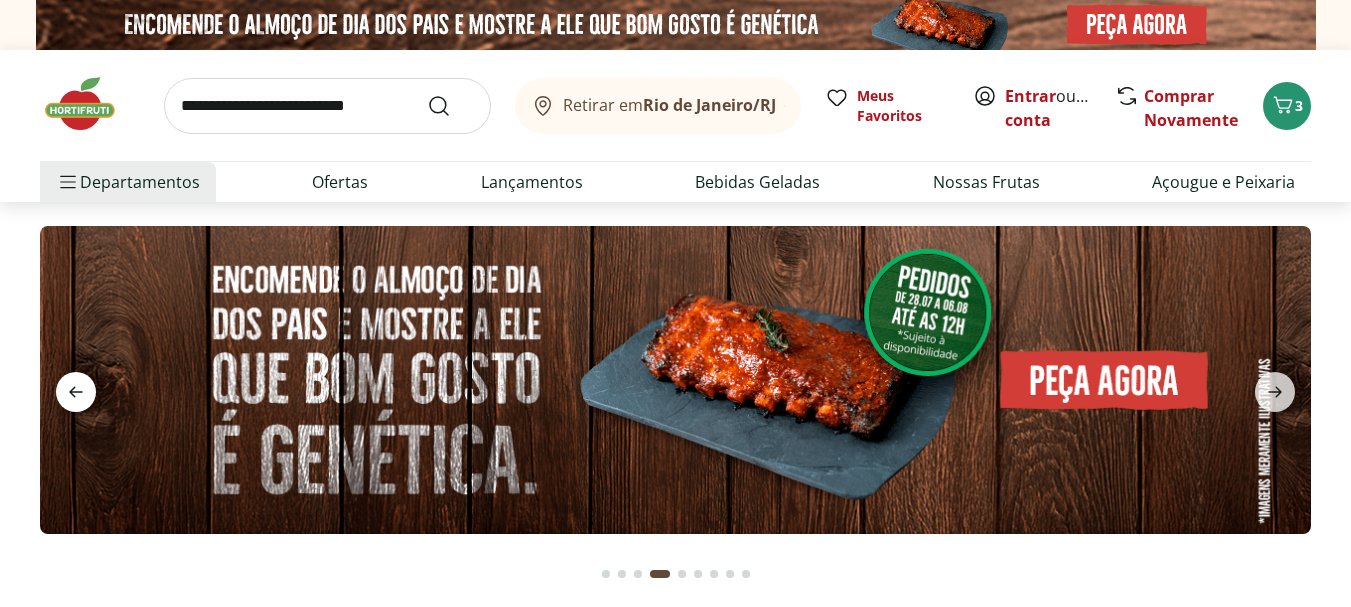 click 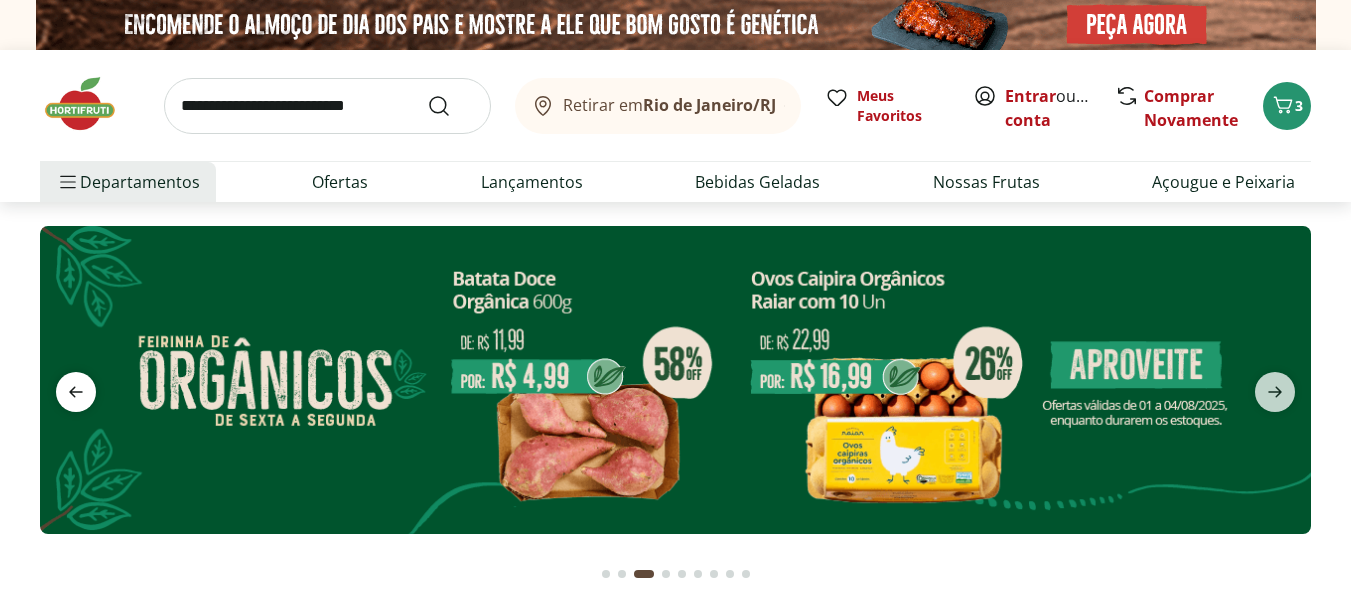 click 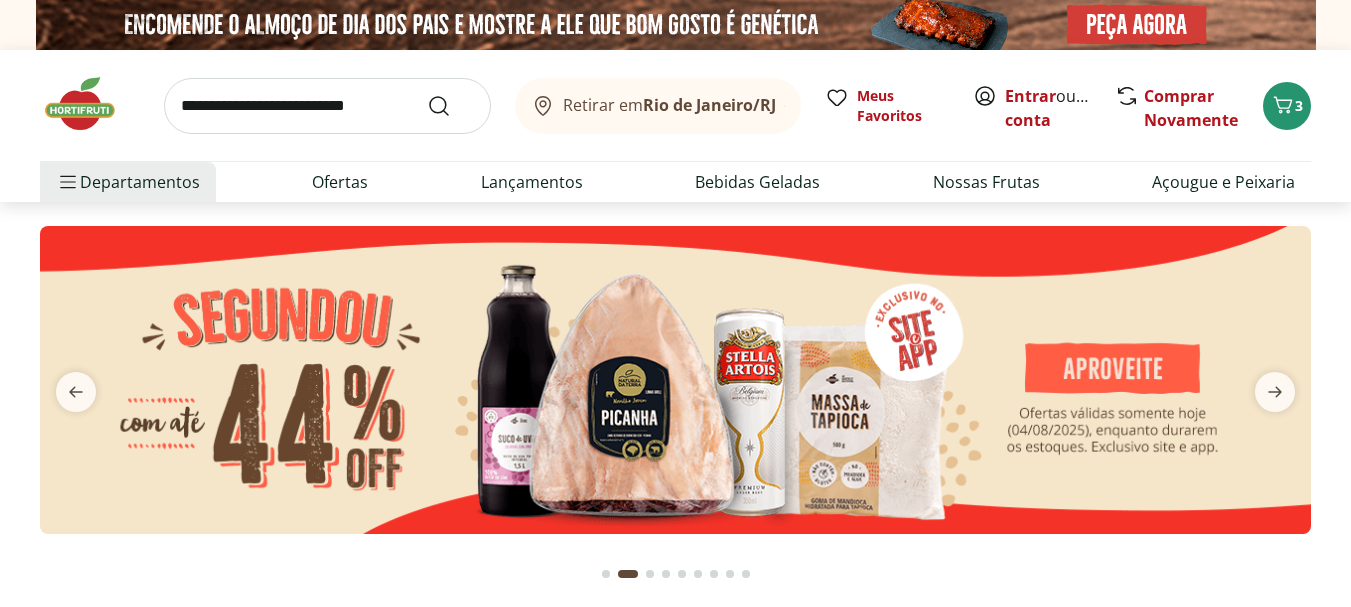 click at bounding box center [675, 380] 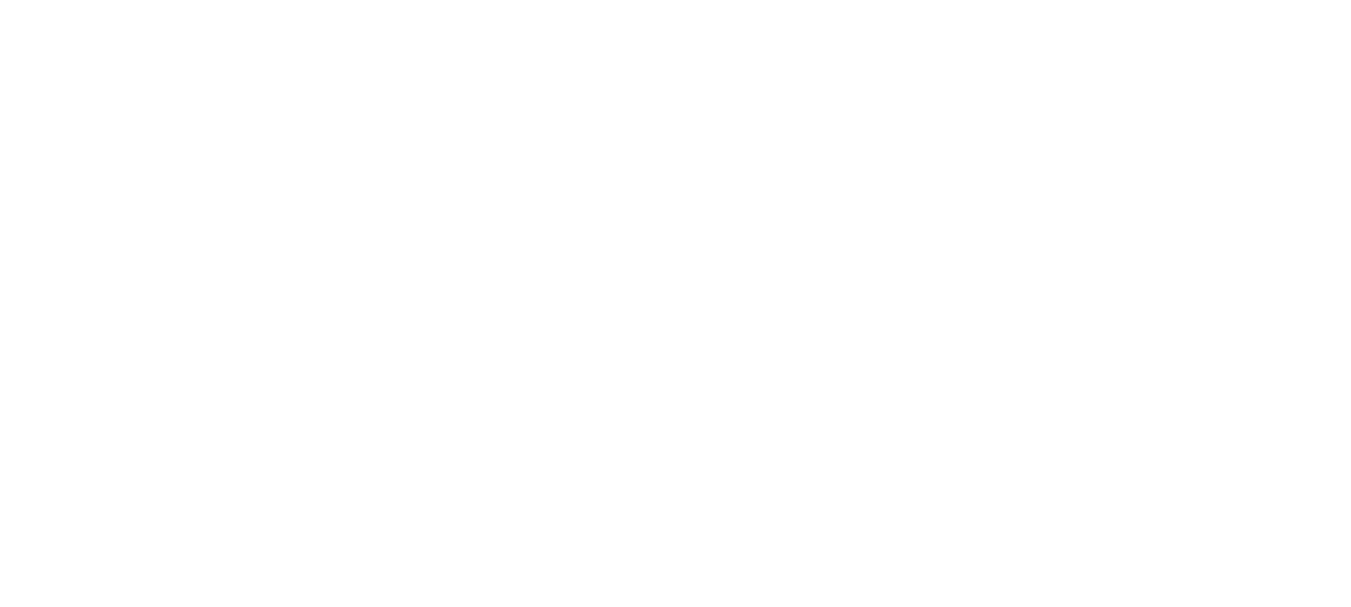 select on "**********" 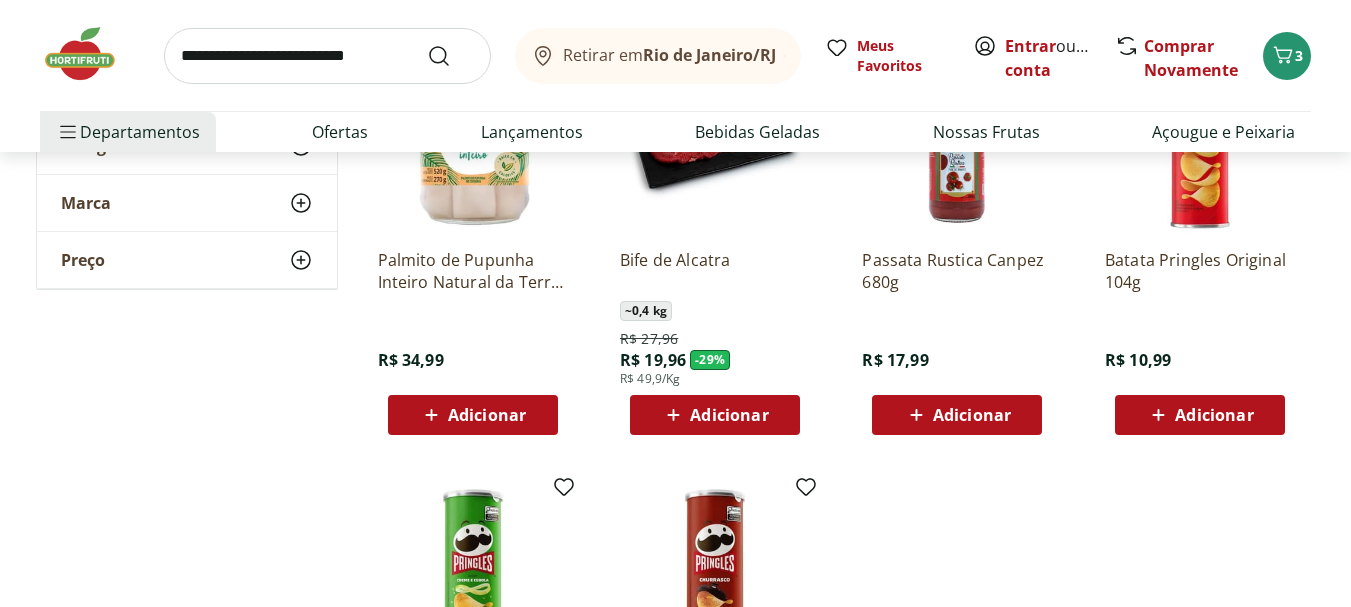 scroll, scrollTop: 813, scrollLeft: 0, axis: vertical 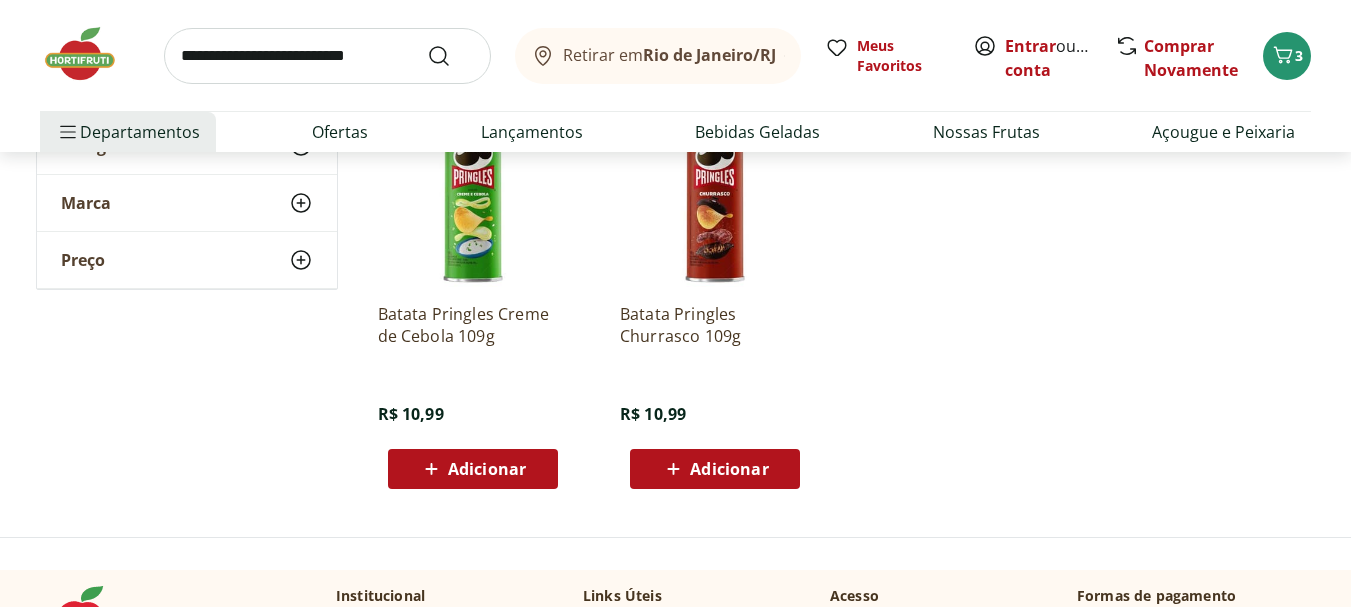 click on "Batata Pringles Churrasco 109g" at bounding box center (715, 325) 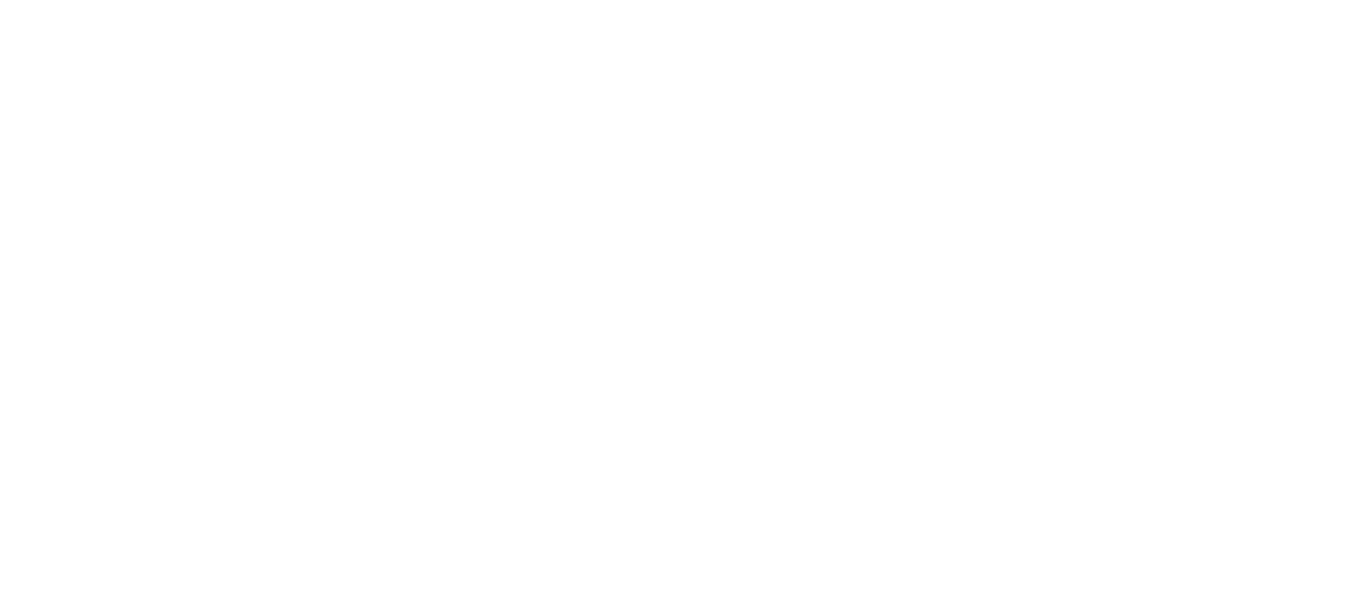 scroll, scrollTop: 0, scrollLeft: 0, axis: both 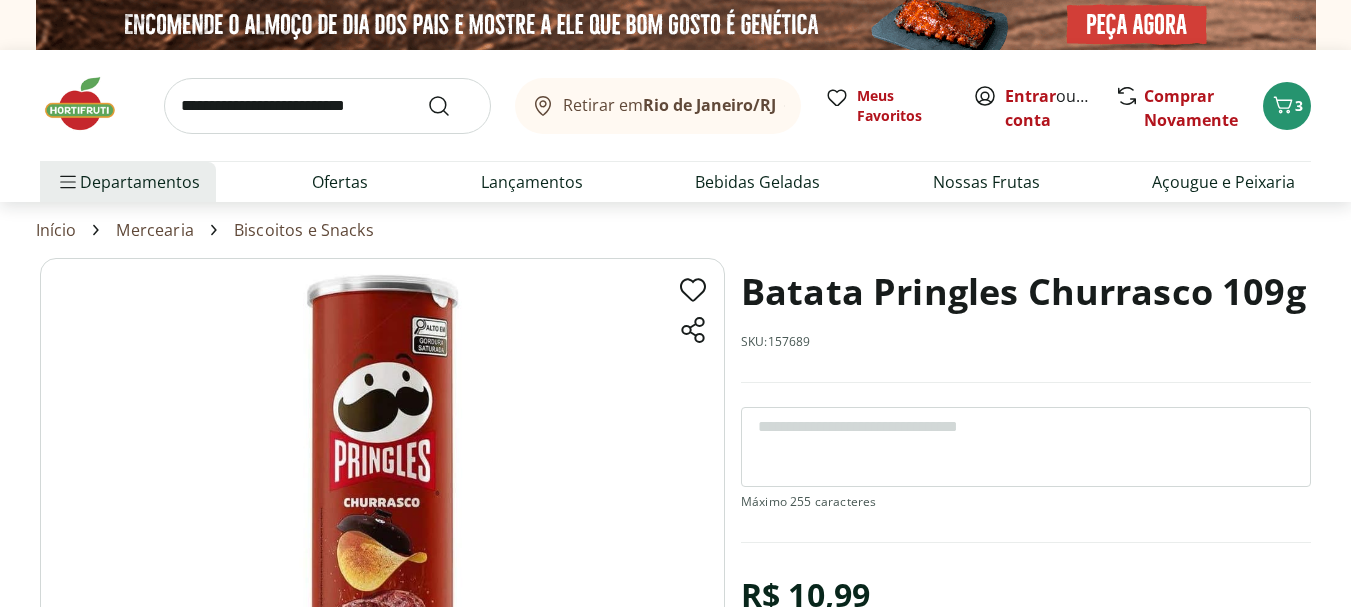 click at bounding box center (90, 104) 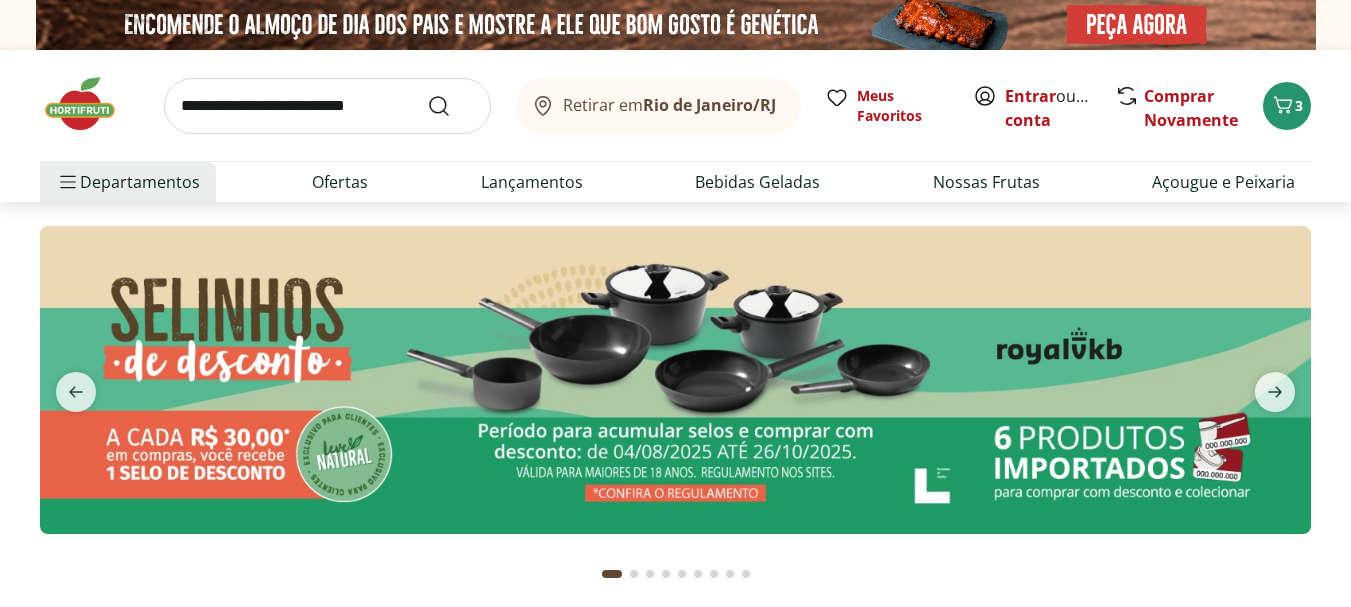 click at bounding box center (90, 104) 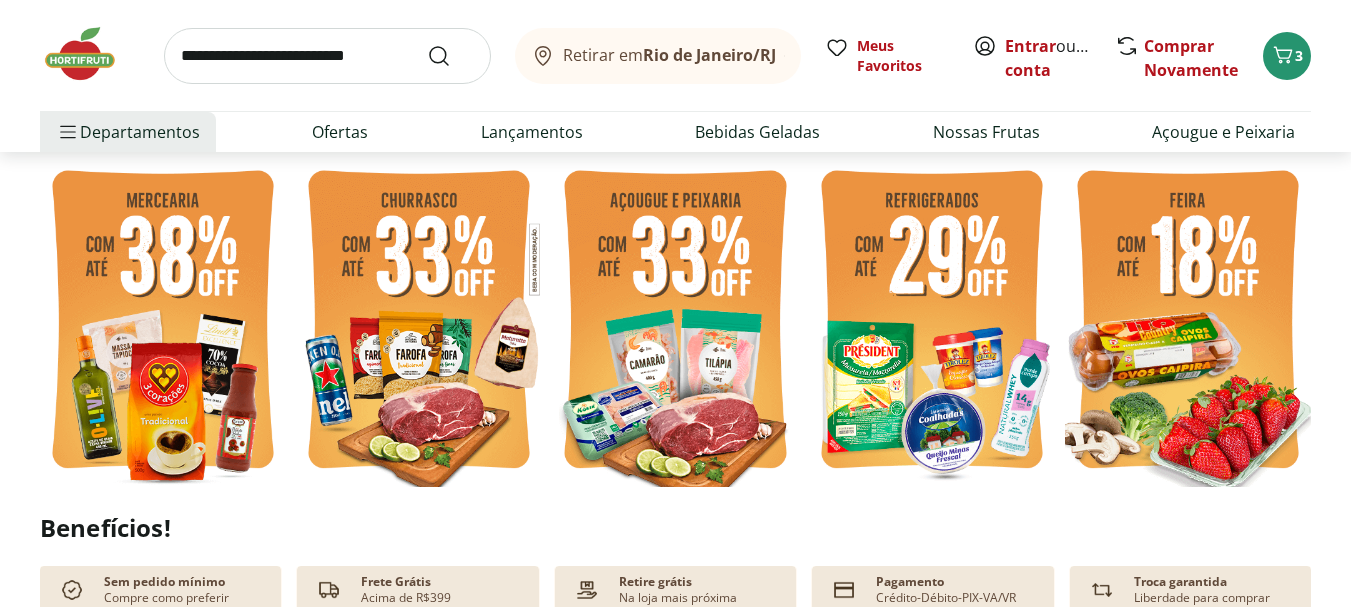 scroll, scrollTop: 573, scrollLeft: 0, axis: vertical 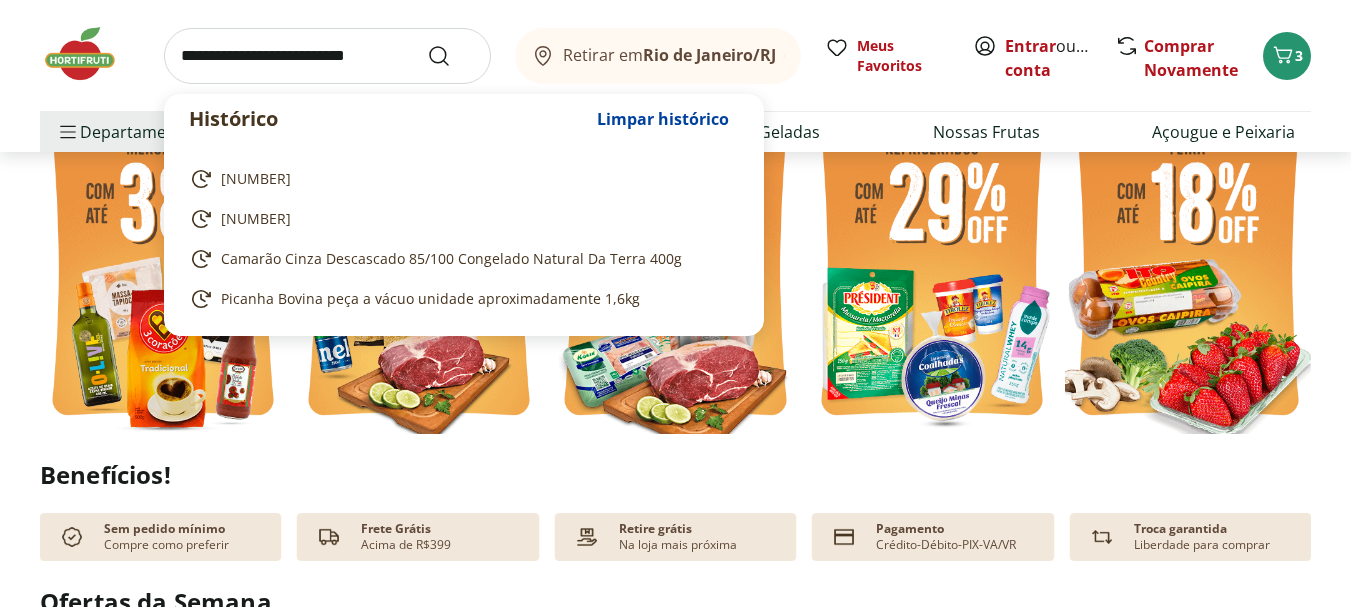 click at bounding box center [327, 56] 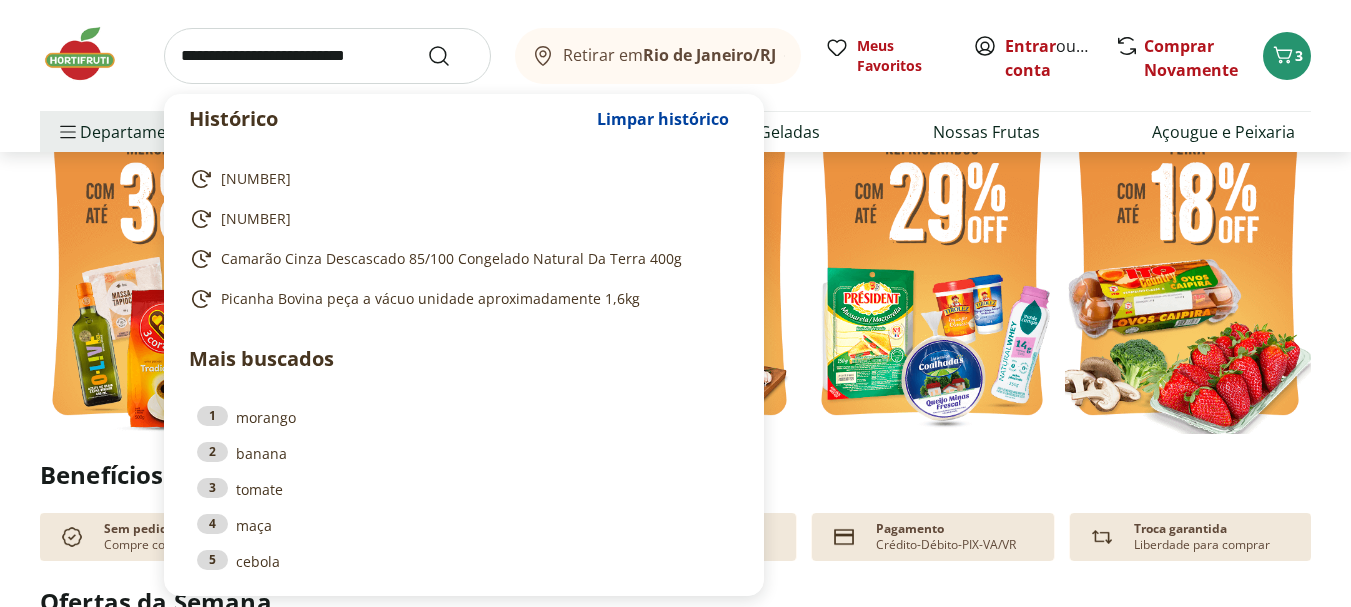 paste on "******" 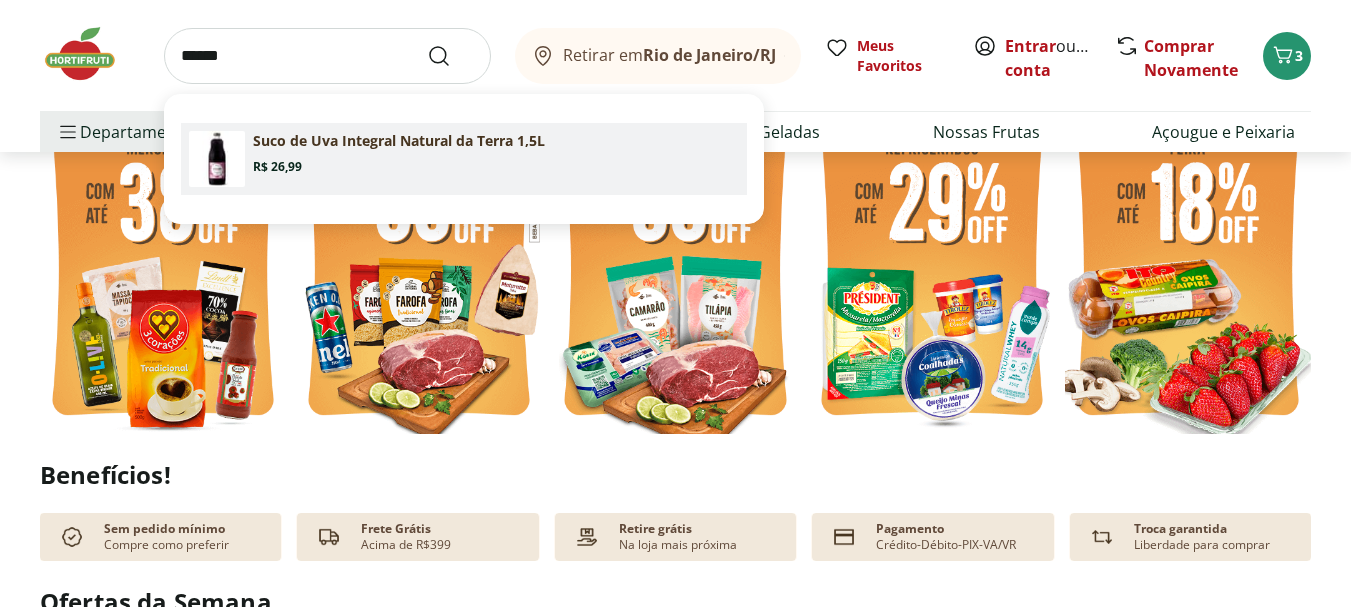 click on "Suco de Uva Integral Natural da Terra 1,5L" at bounding box center (399, 141) 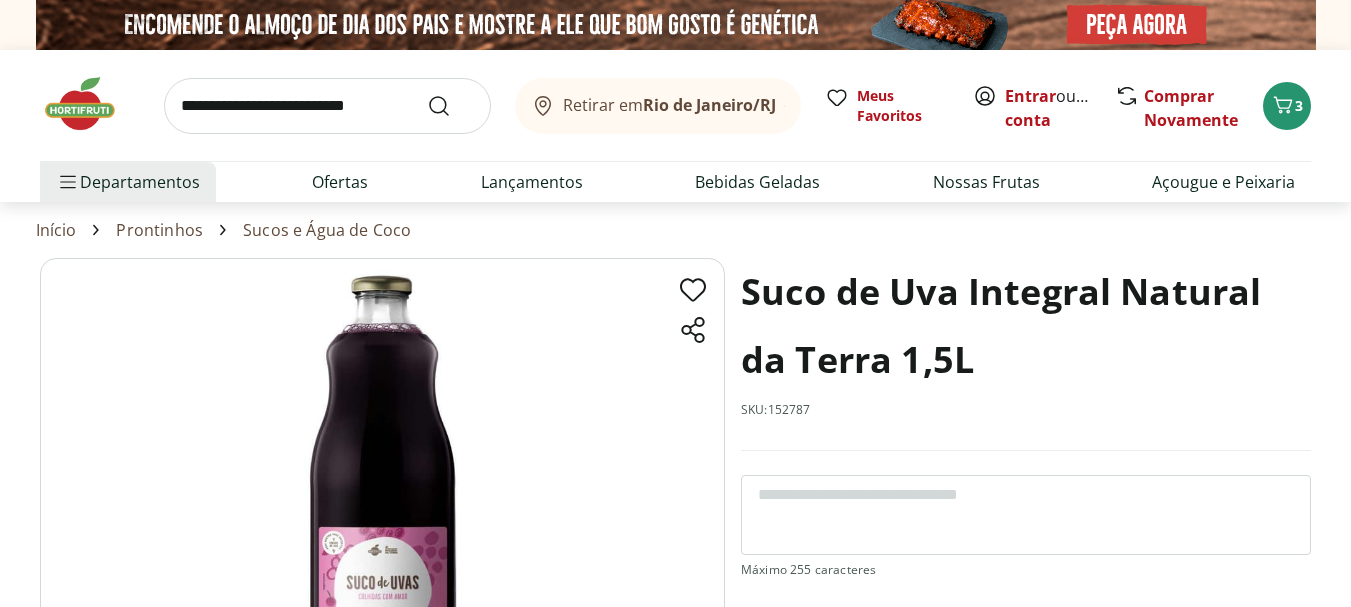 scroll, scrollTop: 0, scrollLeft: 0, axis: both 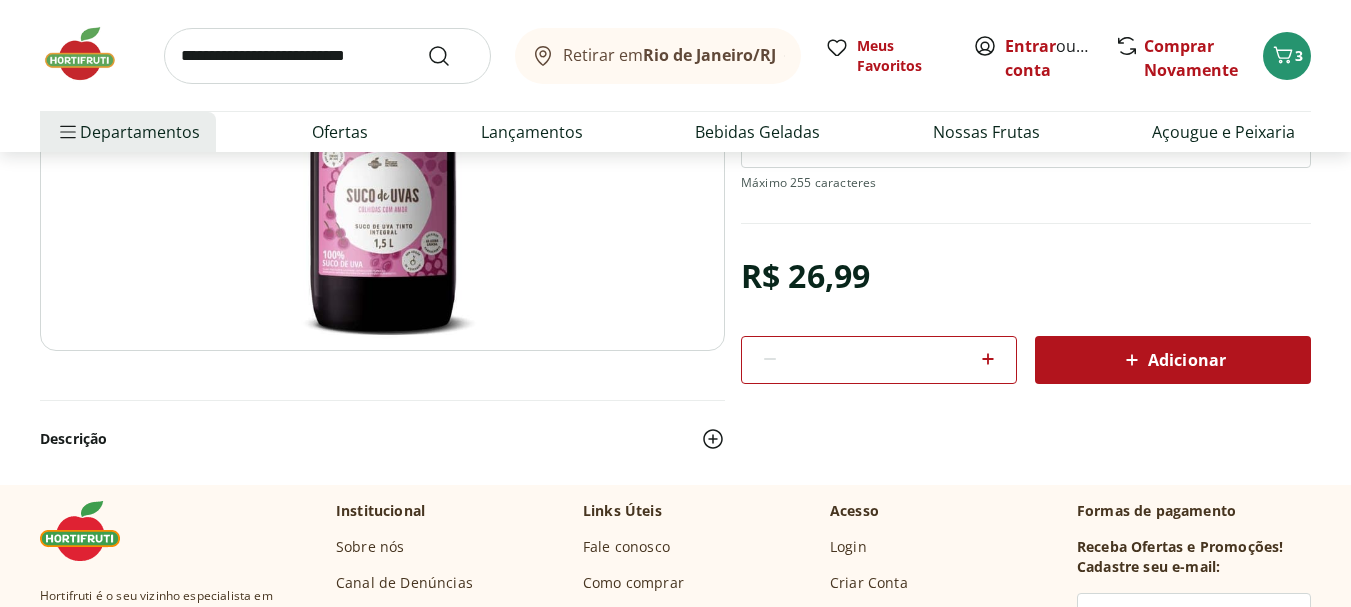 click at bounding box center (90, 54) 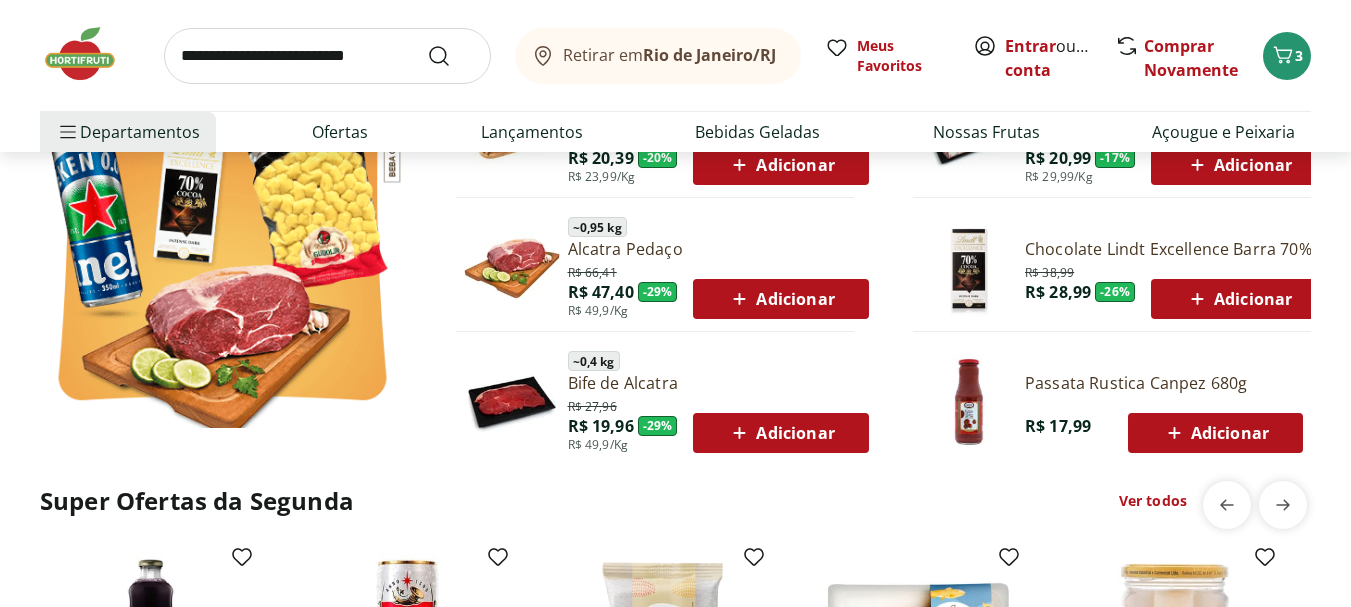 scroll, scrollTop: 1756, scrollLeft: 0, axis: vertical 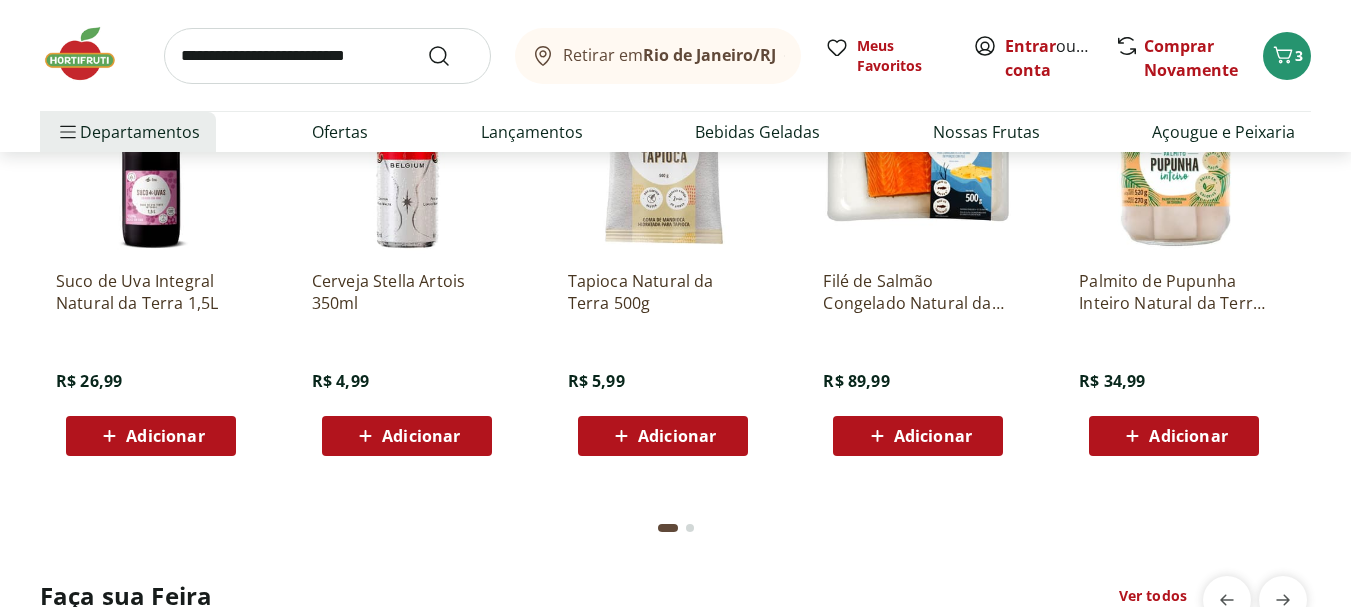 click on "Cerveja Stella Artois 350ml R$ 4,99 Adicionar" at bounding box center [407, 355] 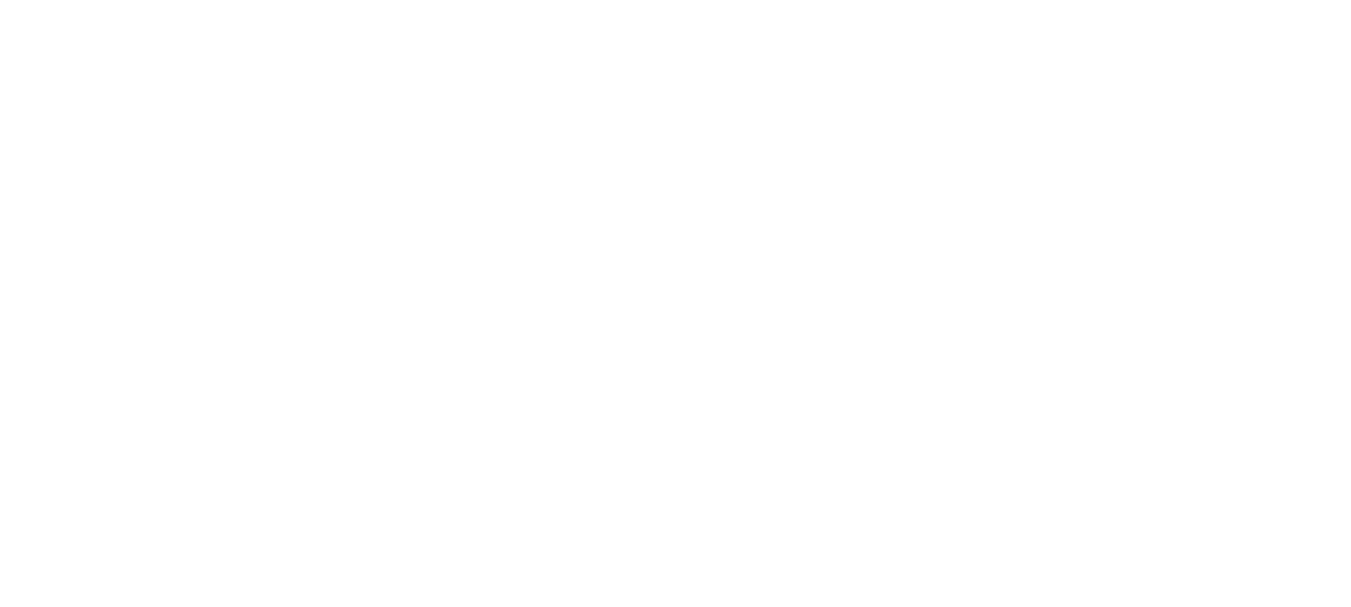 scroll, scrollTop: 0, scrollLeft: 0, axis: both 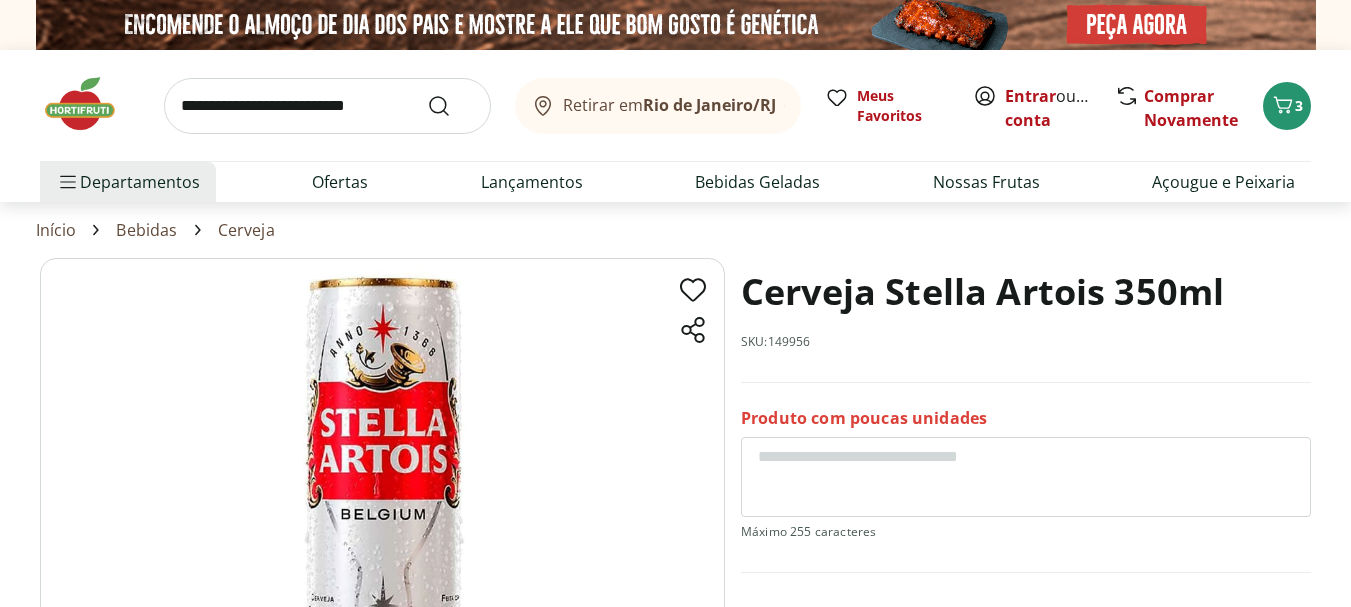 click at bounding box center [90, 104] 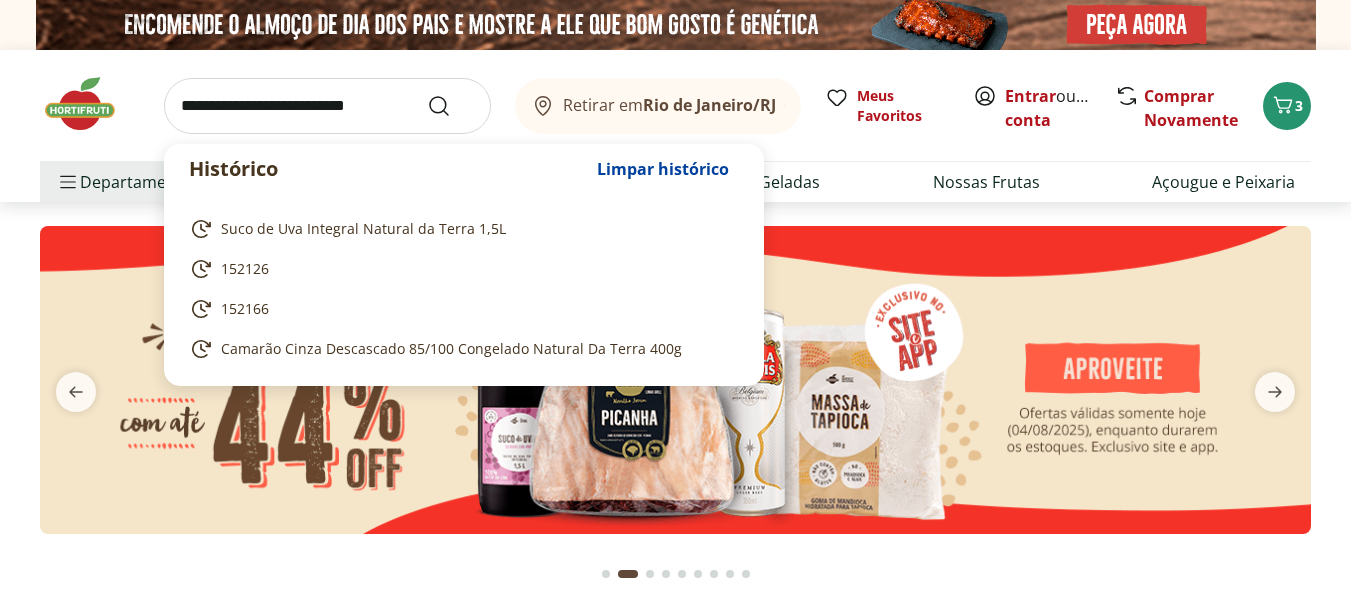 click at bounding box center [327, 106] 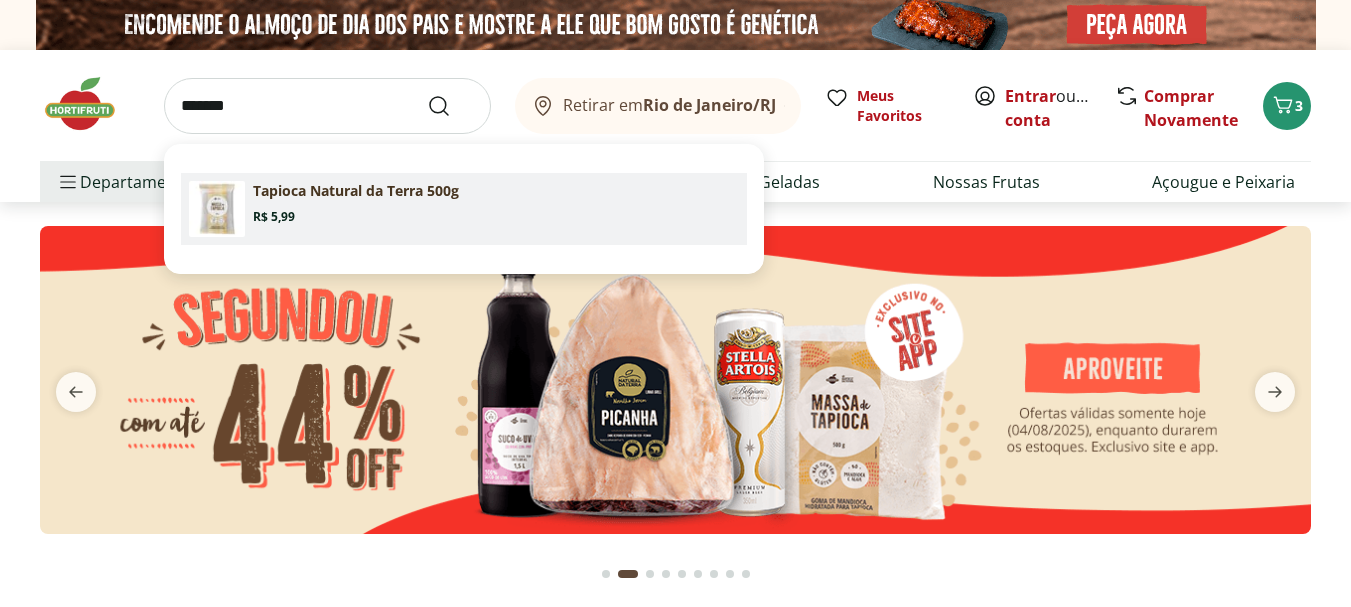click on "Tapioca Natural da Terra 500g Price: R$ 5,99" at bounding box center [496, 203] 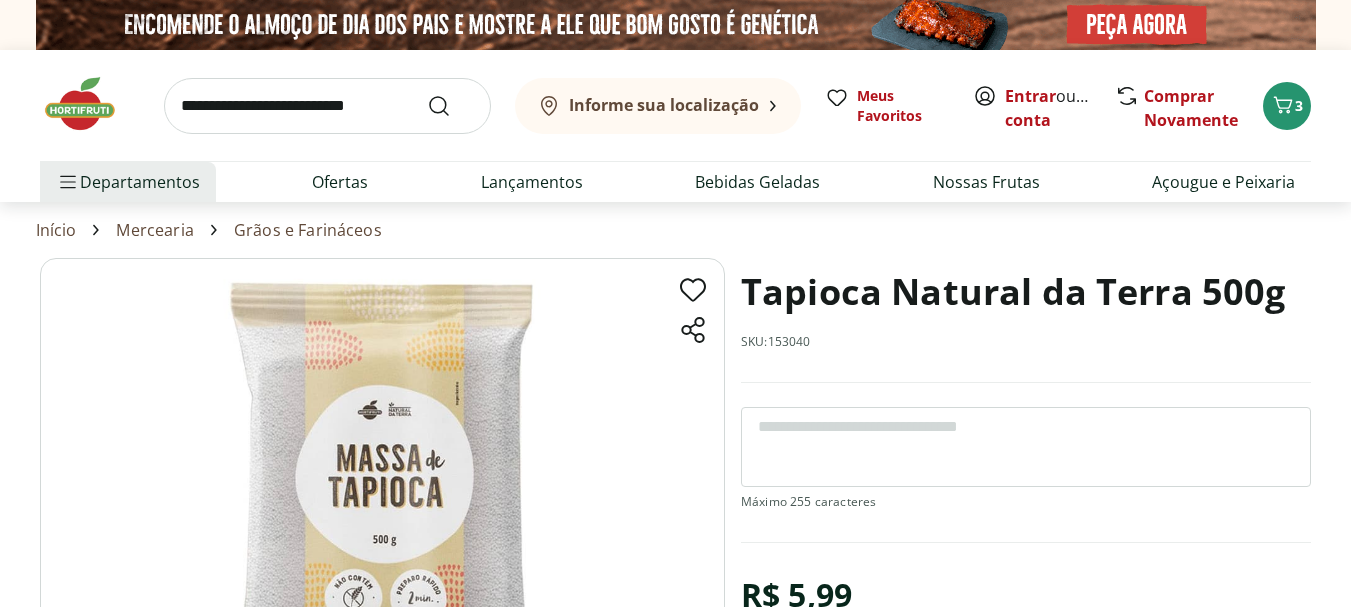 scroll, scrollTop: 0, scrollLeft: 0, axis: both 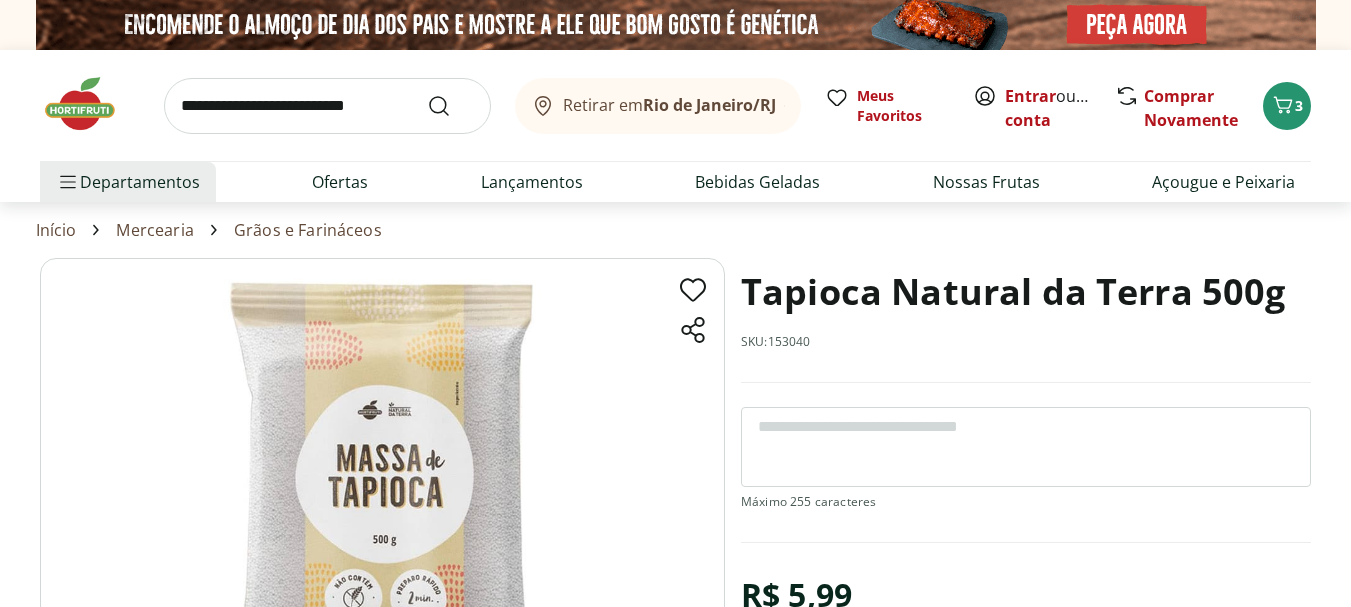 click at bounding box center (90, 104) 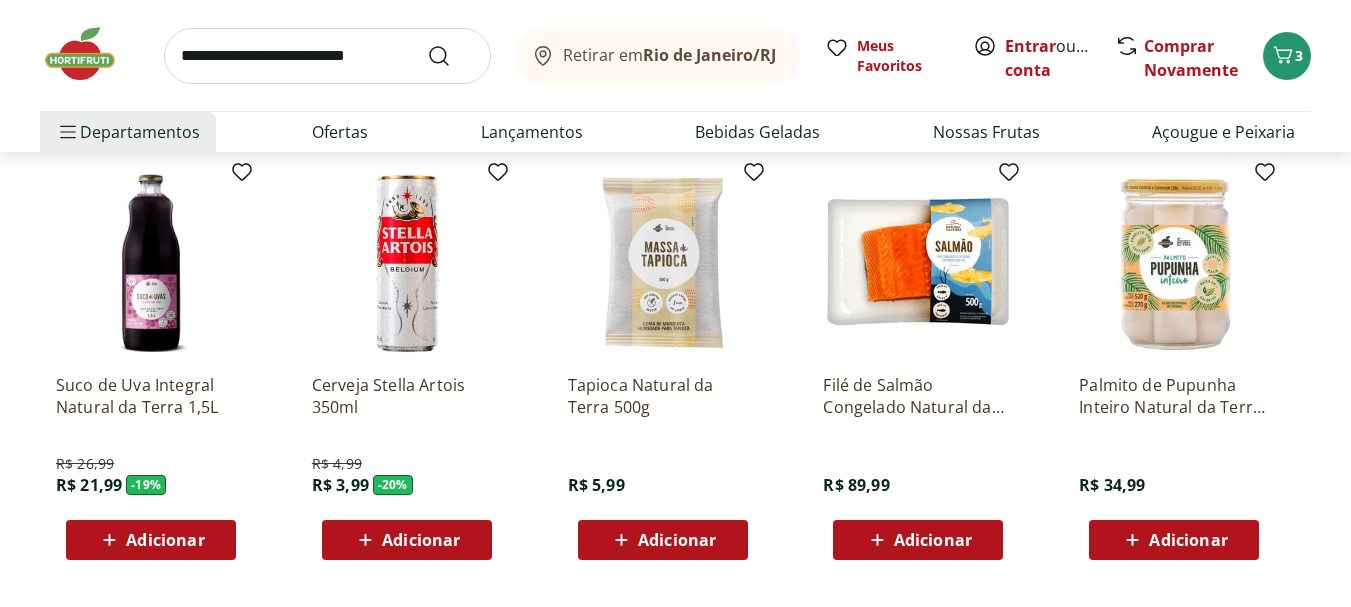 scroll, scrollTop: 1632, scrollLeft: 0, axis: vertical 